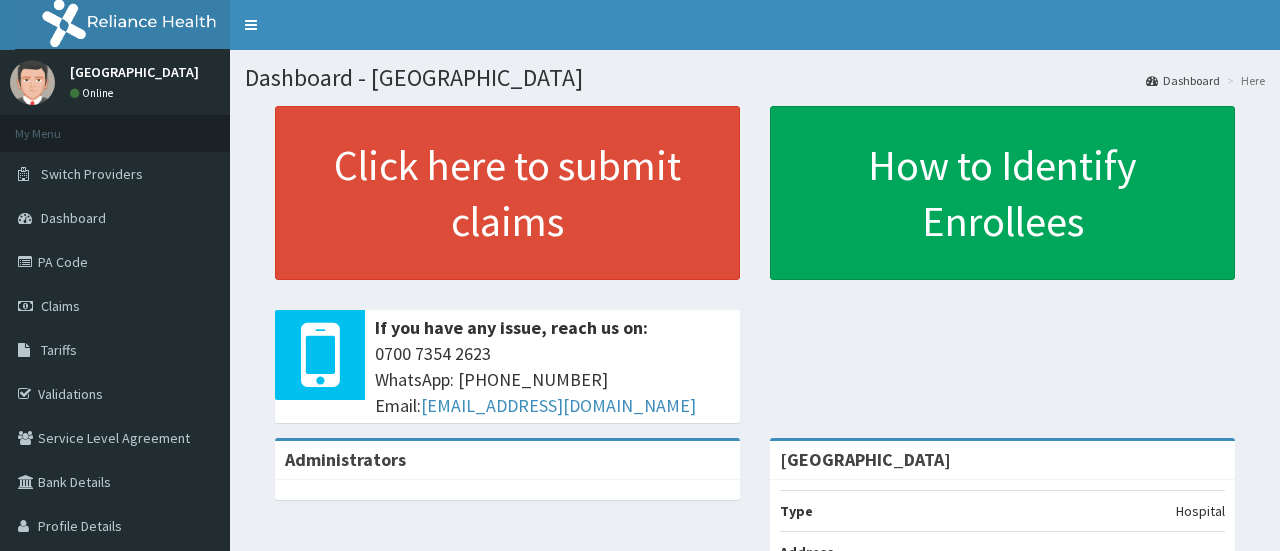 scroll, scrollTop: 0, scrollLeft: 0, axis: both 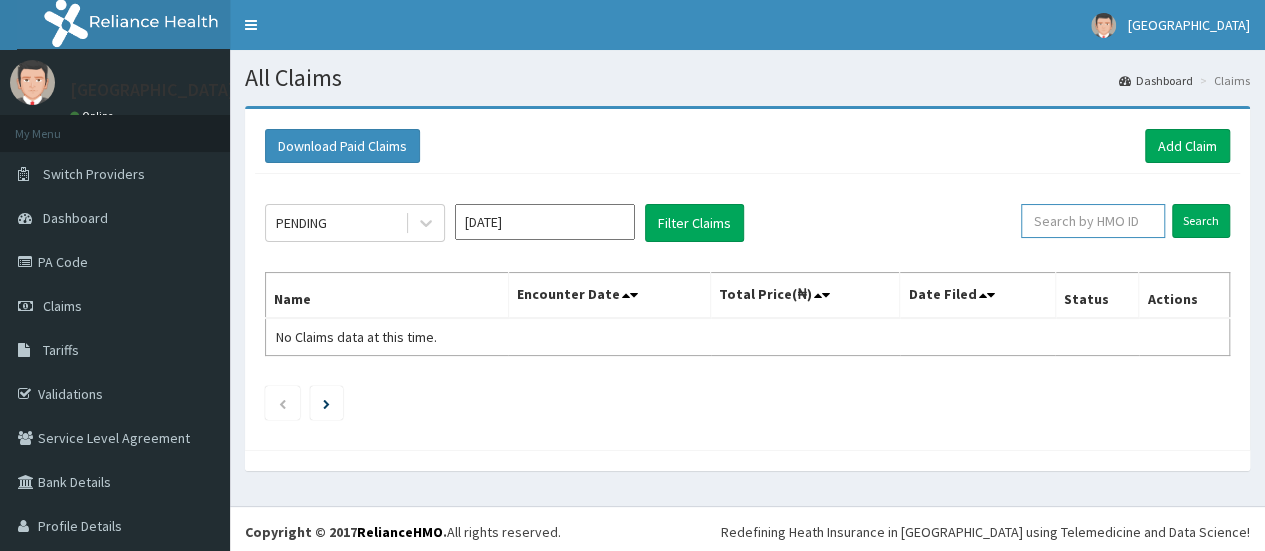click at bounding box center [1093, 221] 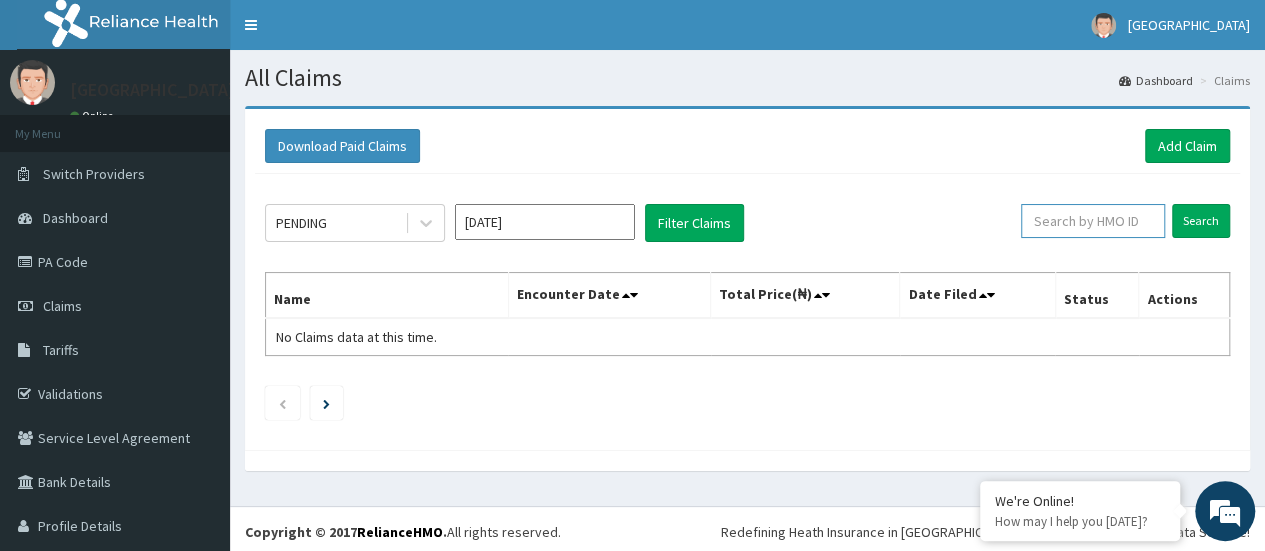 paste on "YSS/10177/A" 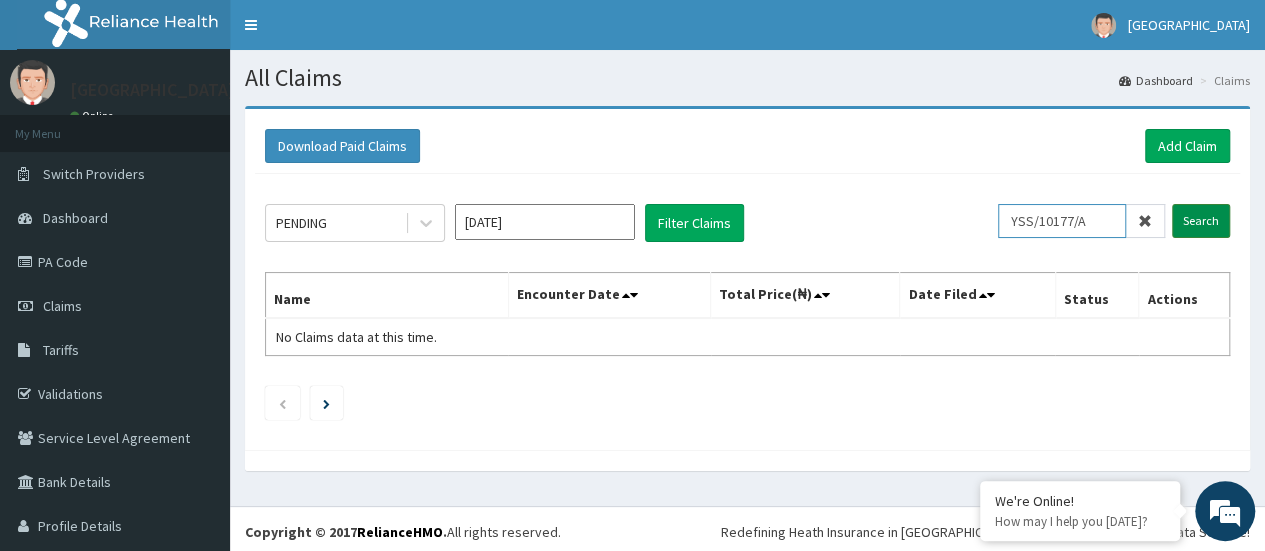 type on "YSS/10177/A" 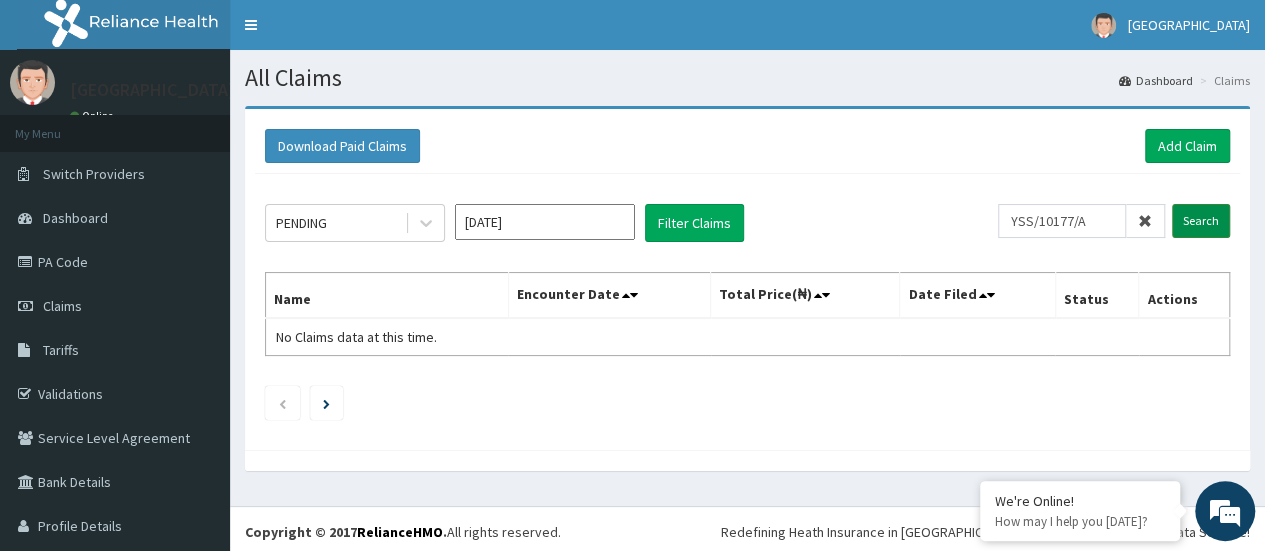 click on "Search" at bounding box center [1201, 221] 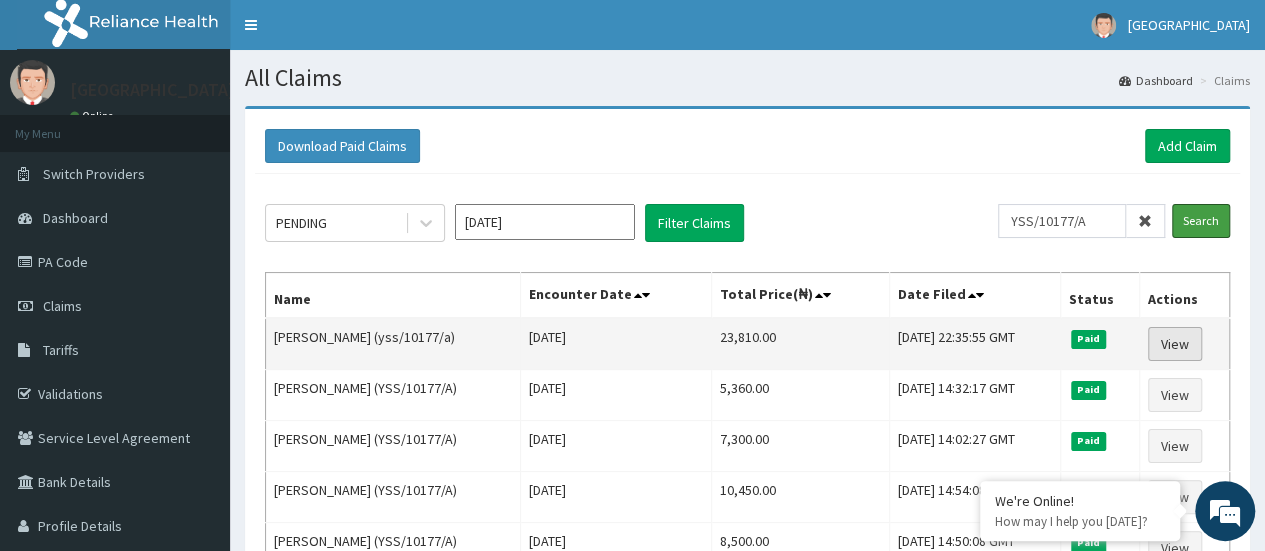 scroll, scrollTop: 0, scrollLeft: 0, axis: both 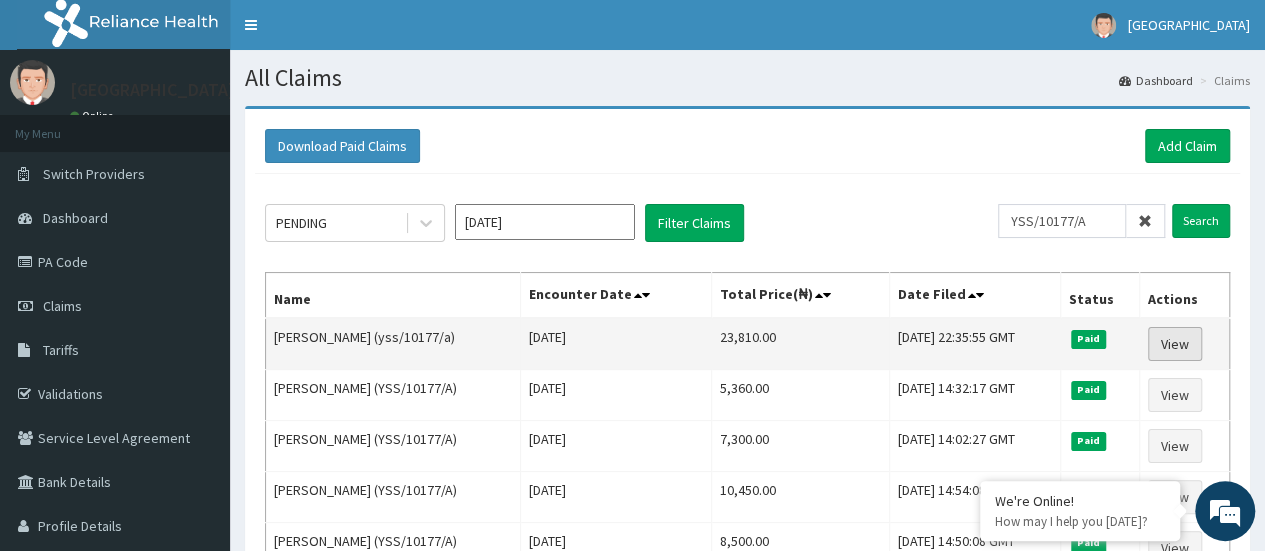 click on "View" at bounding box center (1175, 344) 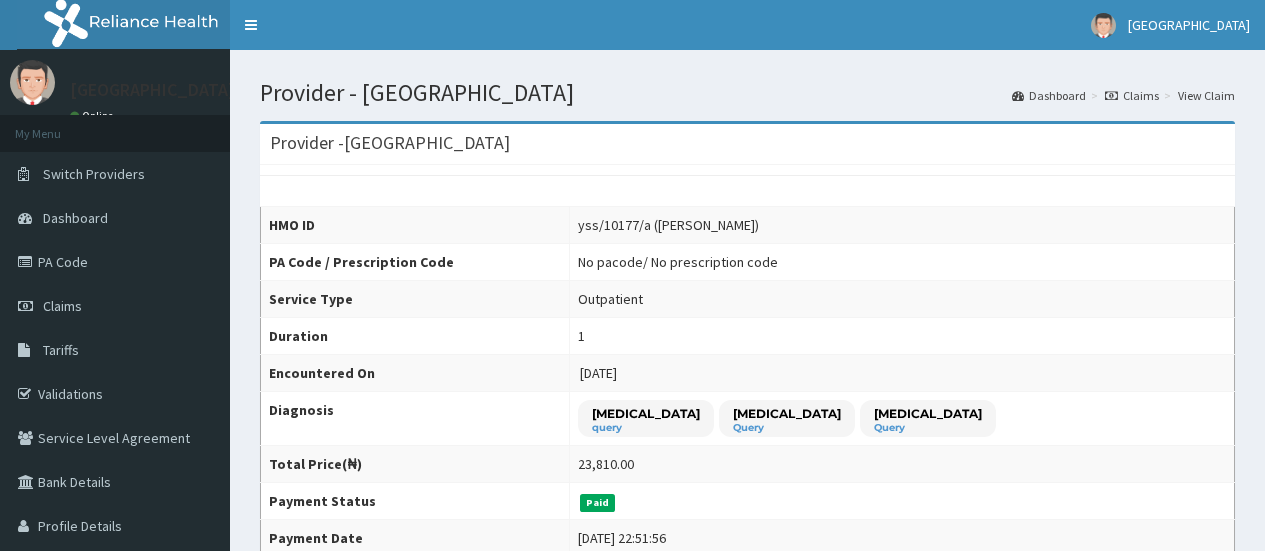 scroll, scrollTop: 0, scrollLeft: 0, axis: both 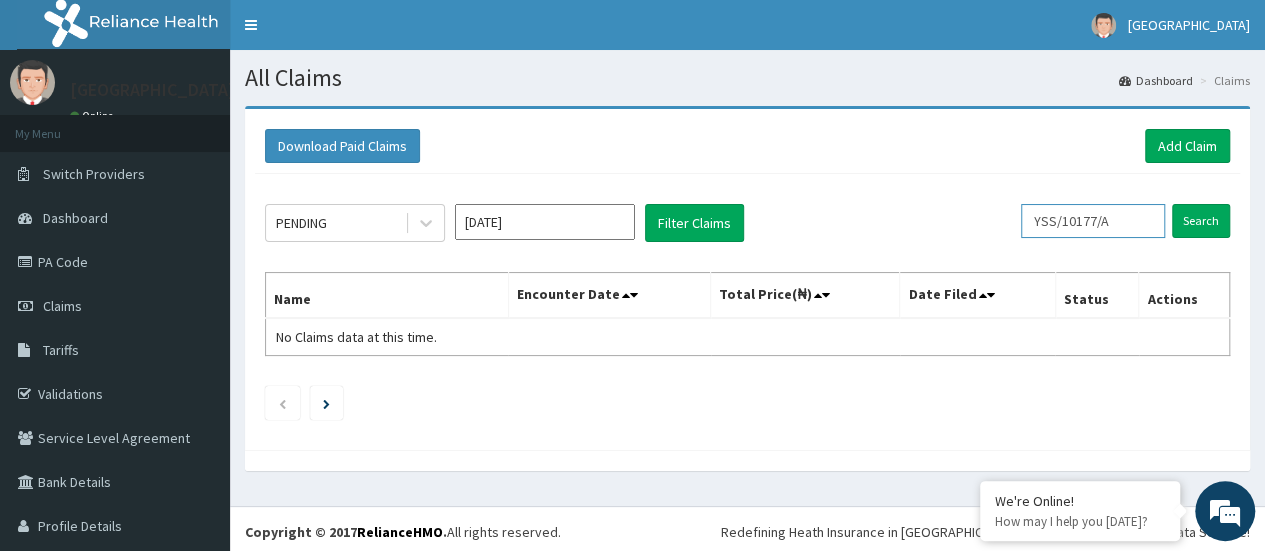 click on "YSS/10177/A" at bounding box center (1093, 221) 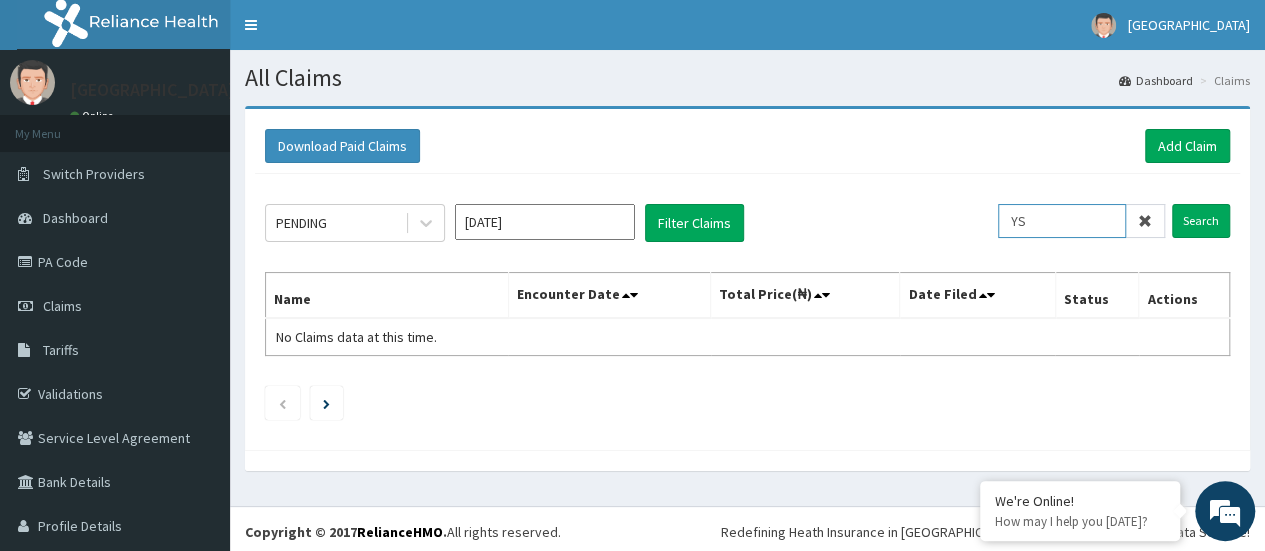 type on "Y" 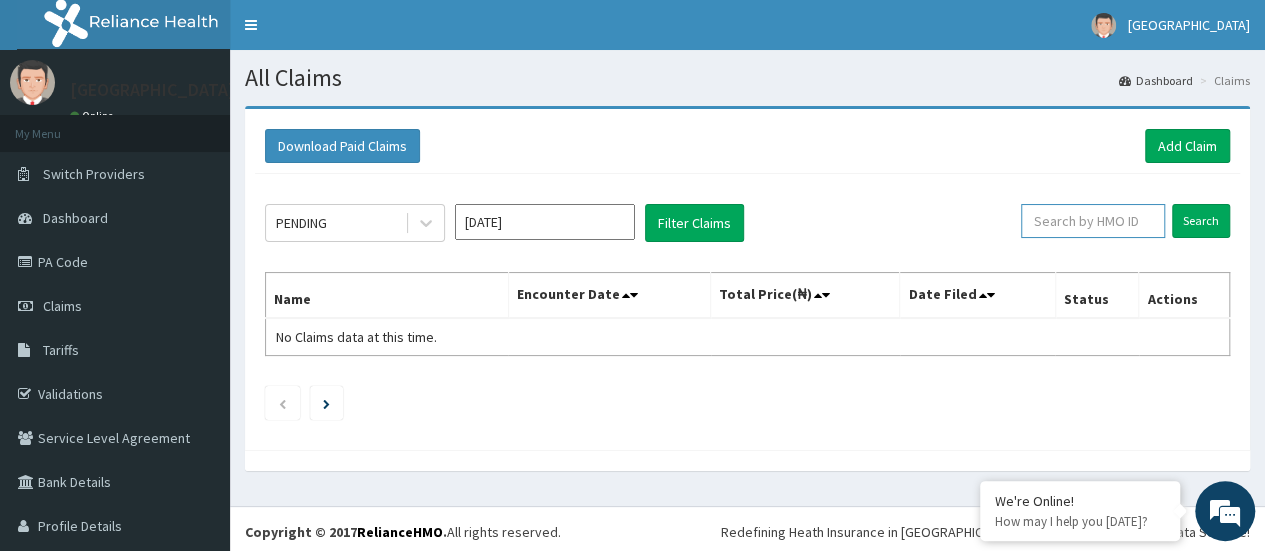 paste on "GBi/0048/A" 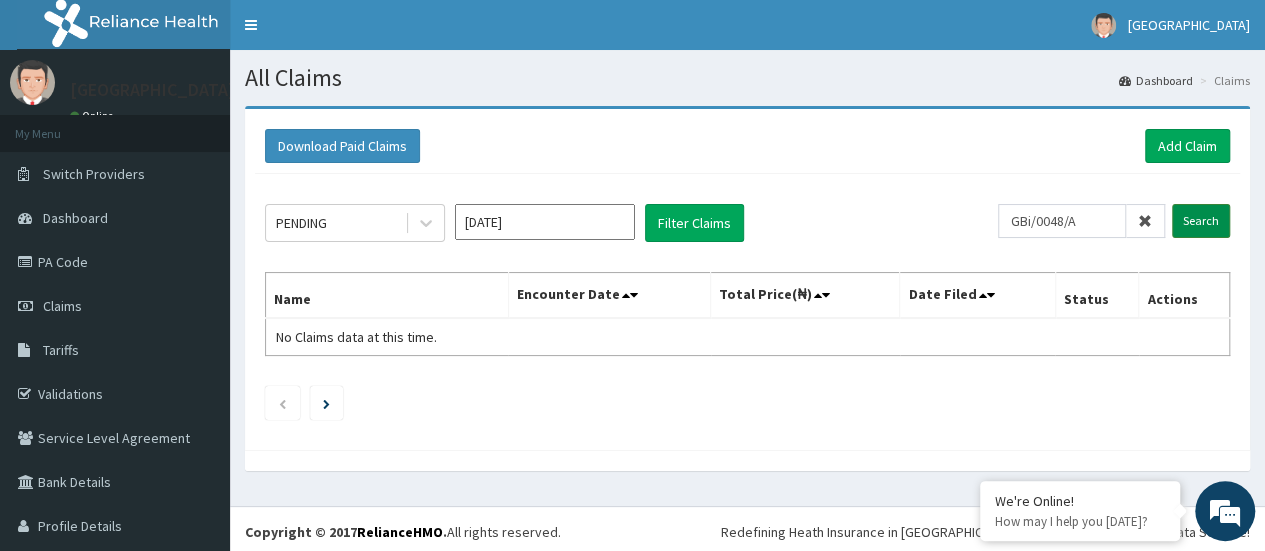 click on "Search" at bounding box center [1201, 221] 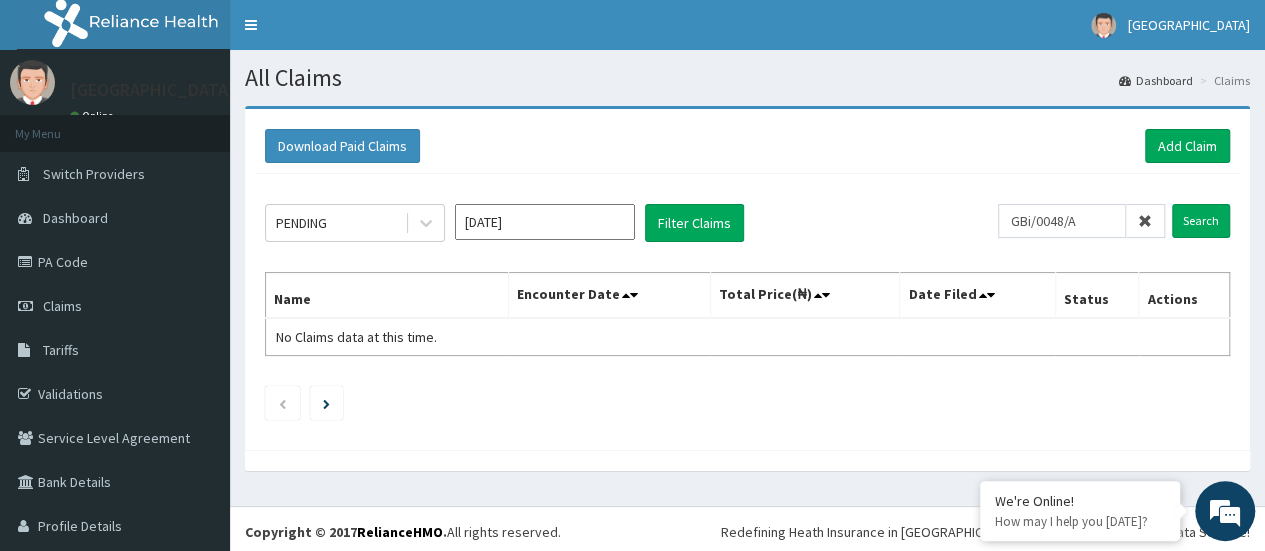 click on "PENDING Jul 2025 Filter Claims GBi/0048/A Search Name Encounter Date Total Price(₦) Date Filed Status Actions No Claims data at this time." 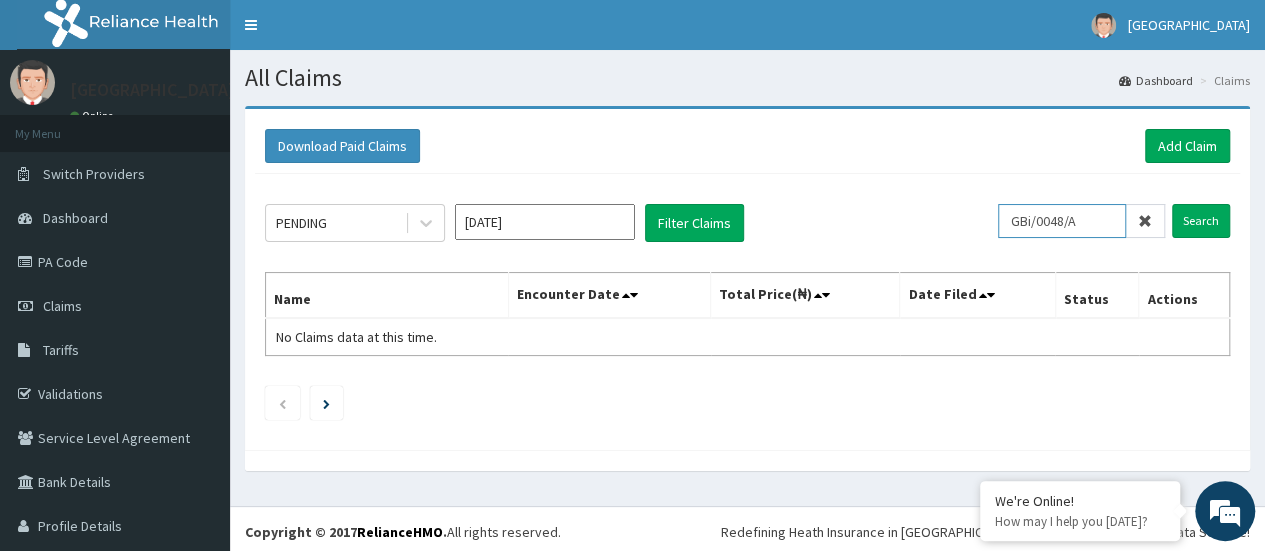 click on "GBi/0048/A" at bounding box center [1062, 221] 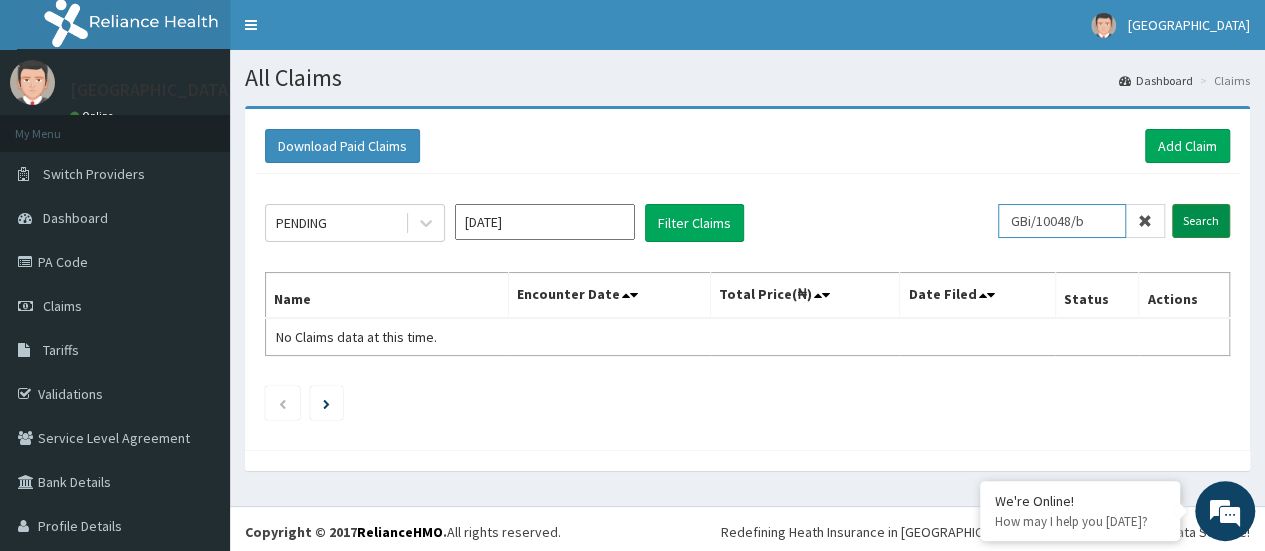 type on "GBi/10048/b" 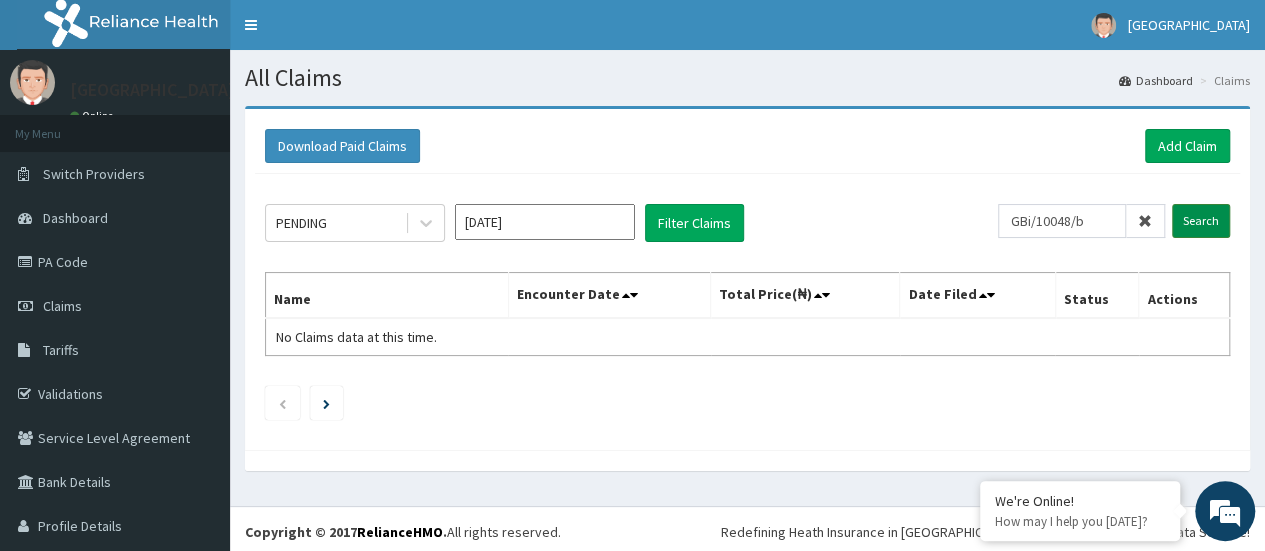 click on "Search" at bounding box center (1201, 221) 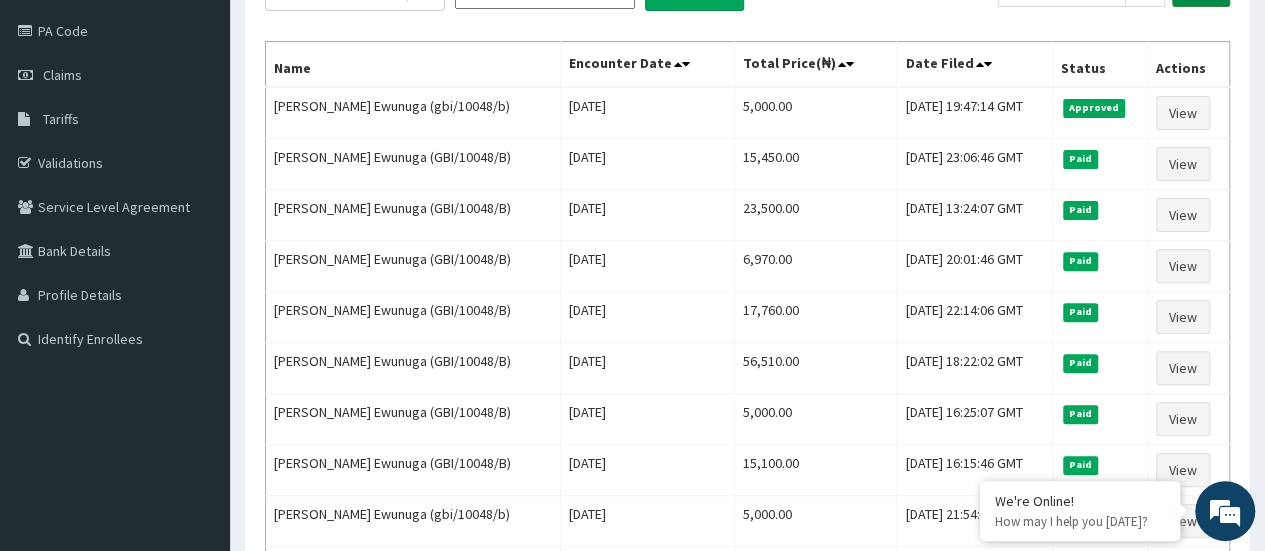 scroll, scrollTop: 232, scrollLeft: 0, axis: vertical 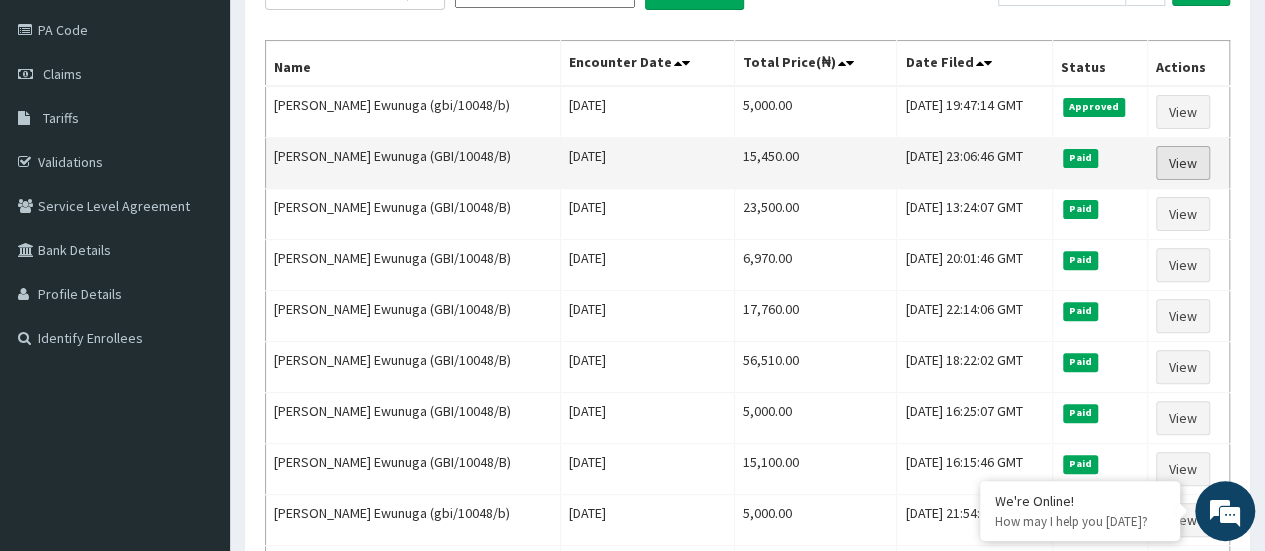 click on "View" at bounding box center [1183, 163] 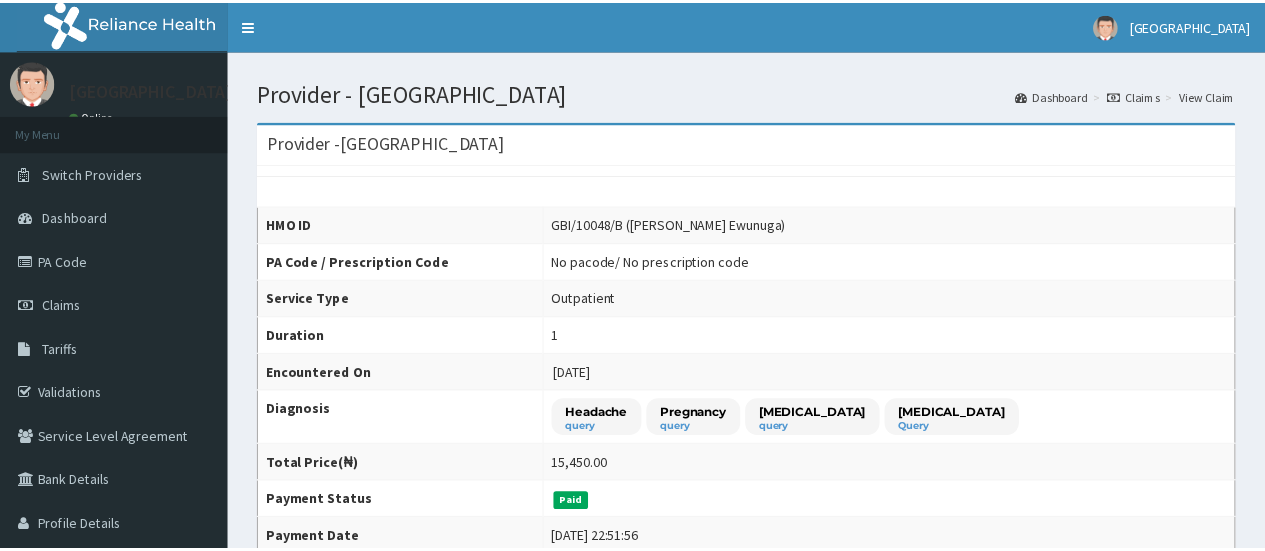 scroll, scrollTop: 0, scrollLeft: 0, axis: both 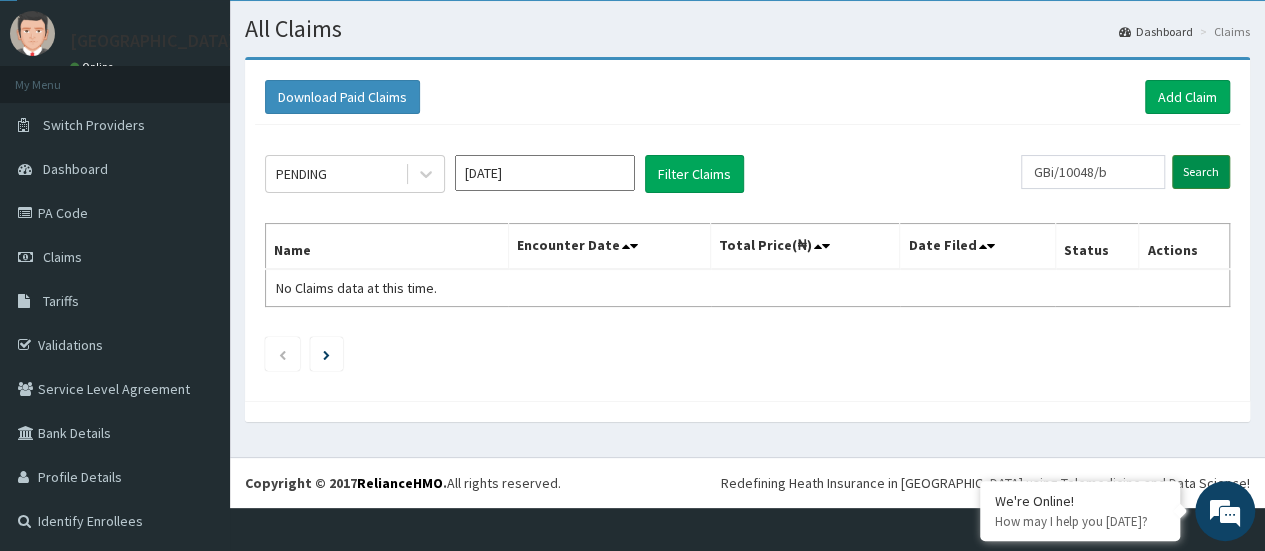 click on "Search" at bounding box center (1201, 172) 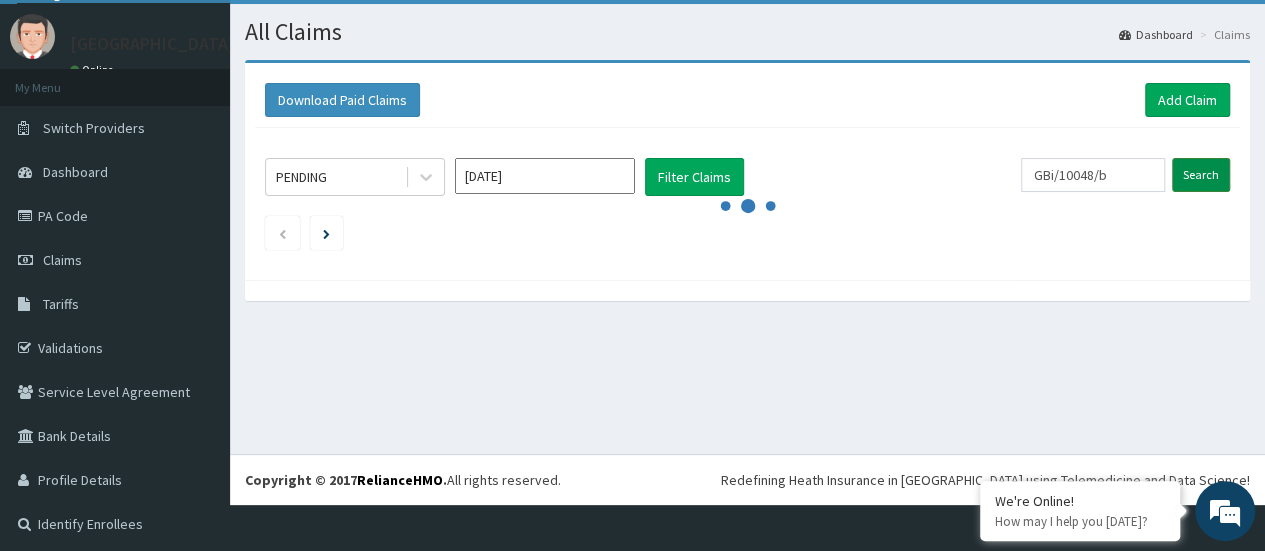 scroll, scrollTop: 0, scrollLeft: 0, axis: both 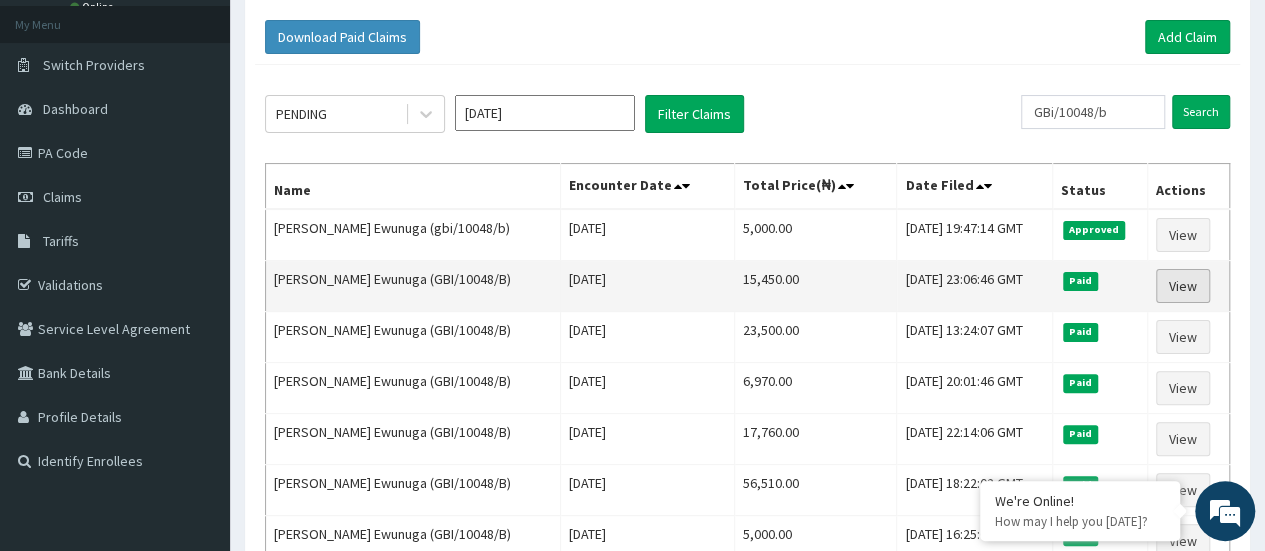 click on "View" at bounding box center [1183, 286] 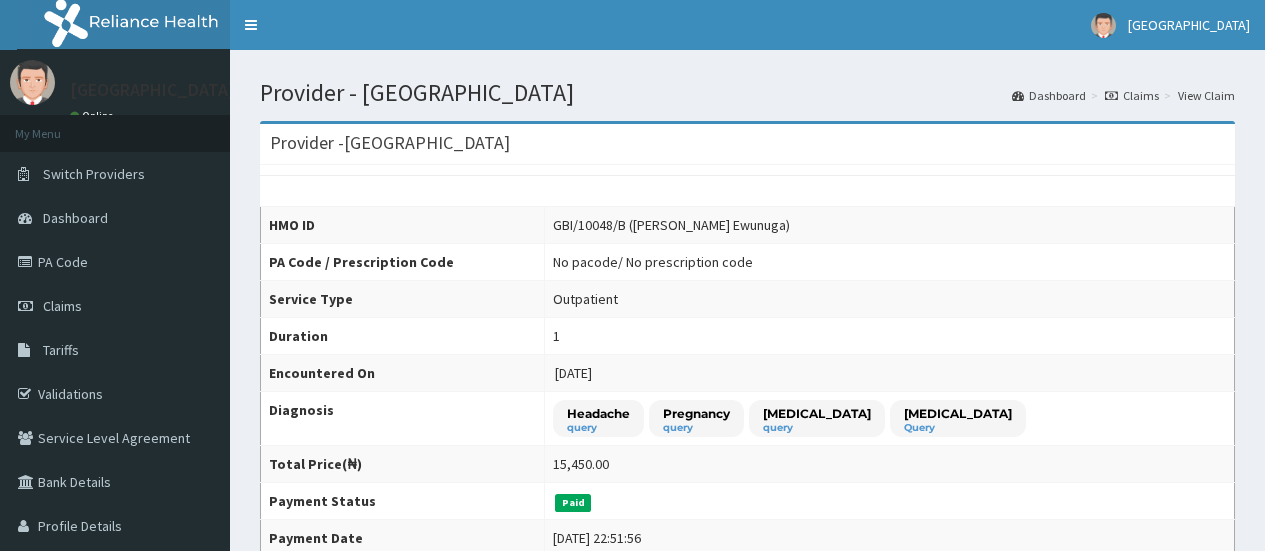 scroll, scrollTop: 0, scrollLeft: 0, axis: both 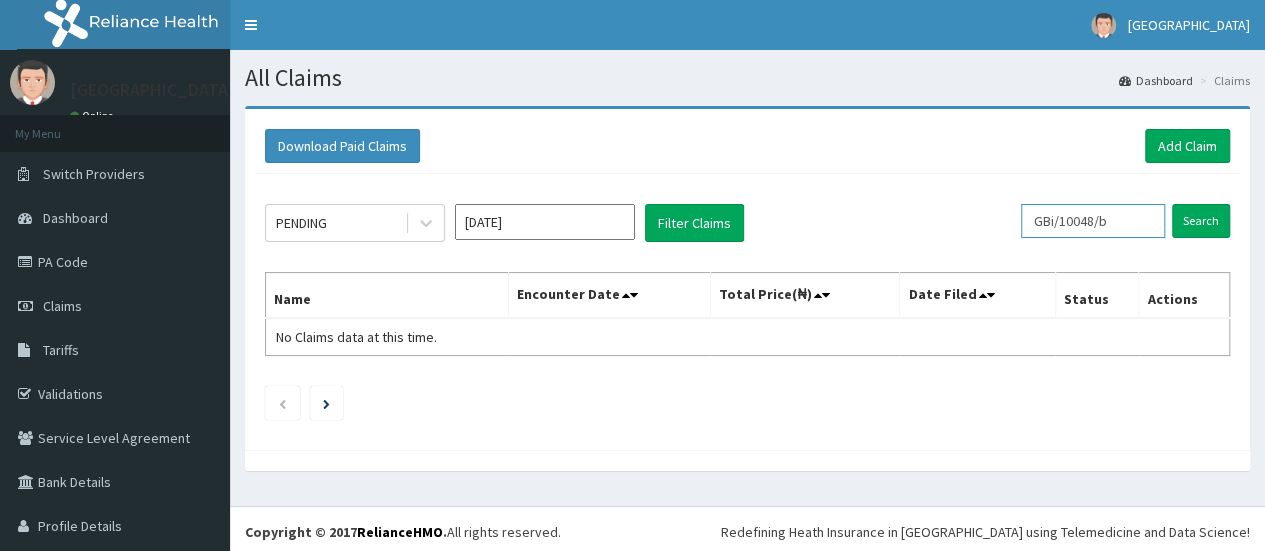 click on "GBi/10048/b" at bounding box center (1093, 221) 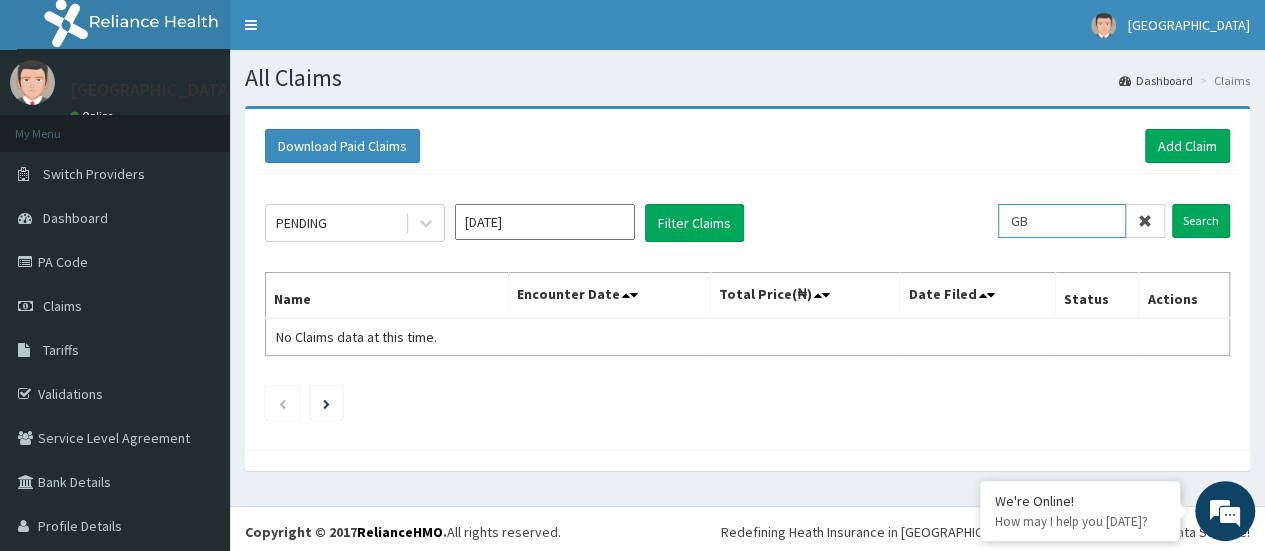 type on "G" 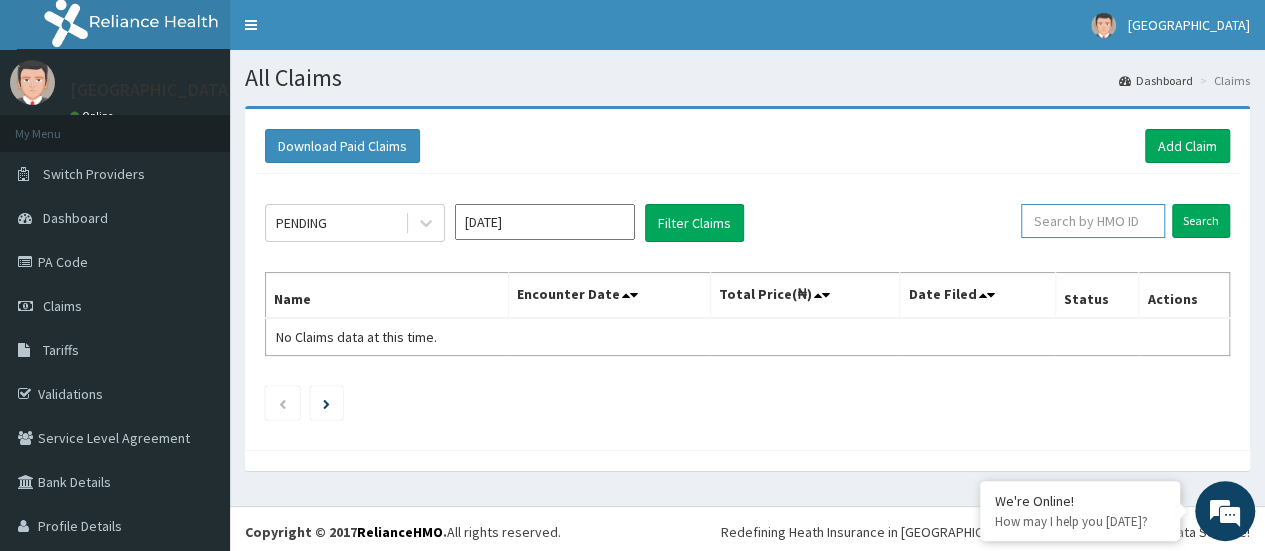 paste on "LSH/10100/A" 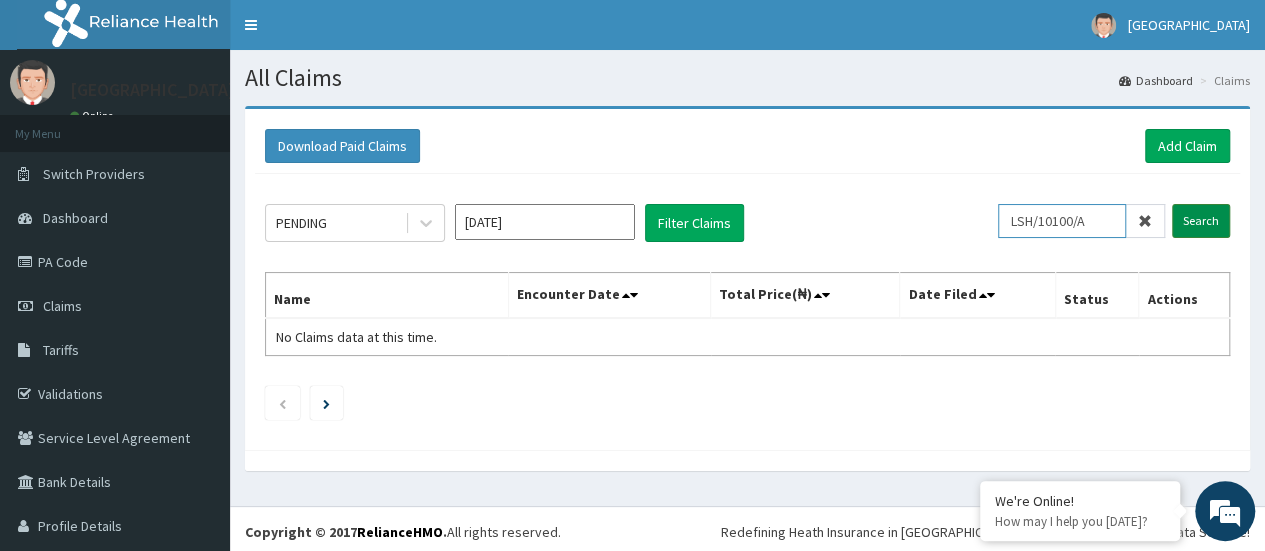 type on "LSH/10100/A" 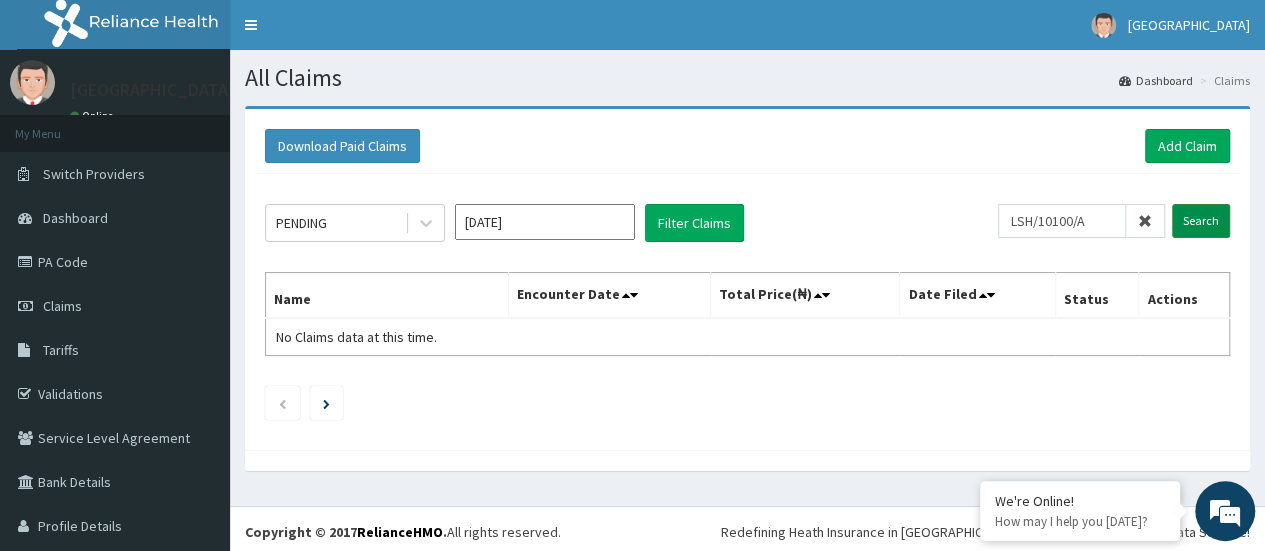 click on "Search" at bounding box center [1201, 221] 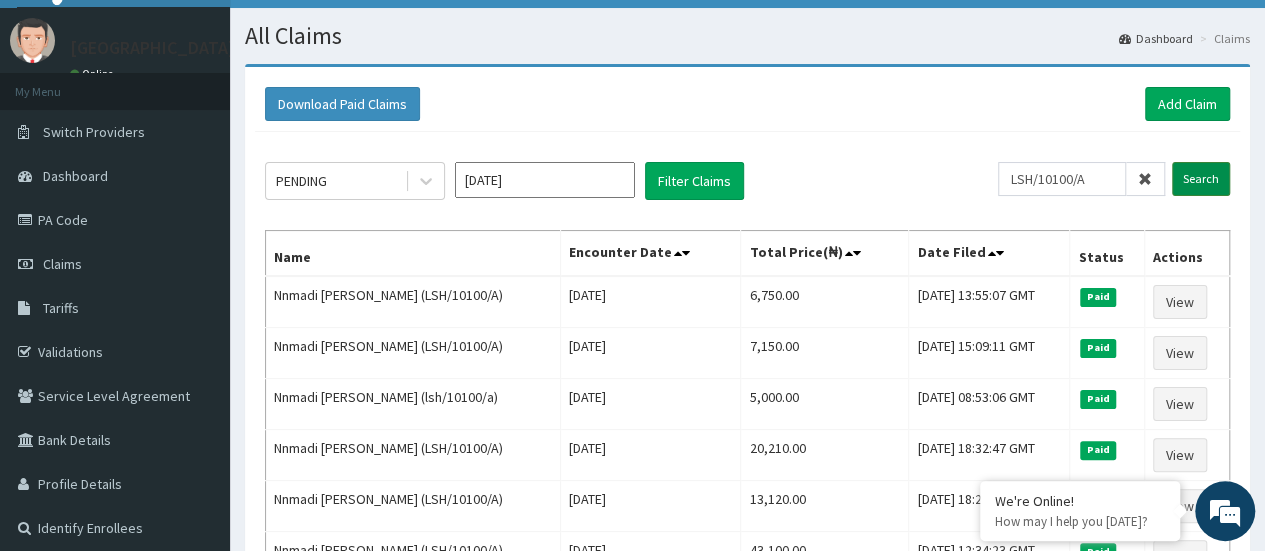 scroll, scrollTop: 46, scrollLeft: 0, axis: vertical 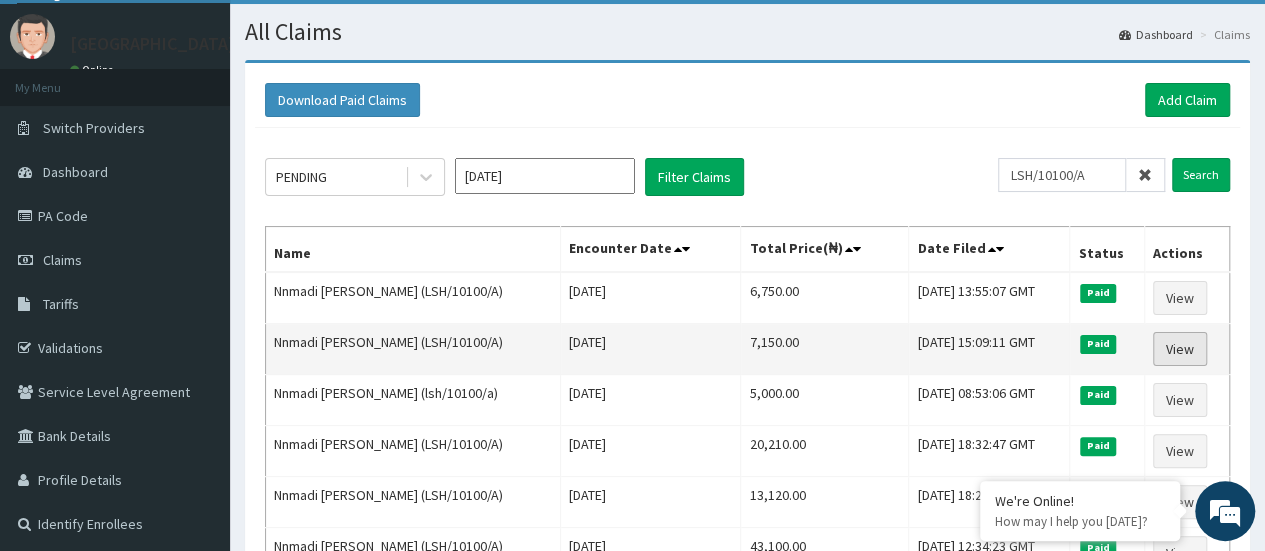 click on "View" at bounding box center (1180, 349) 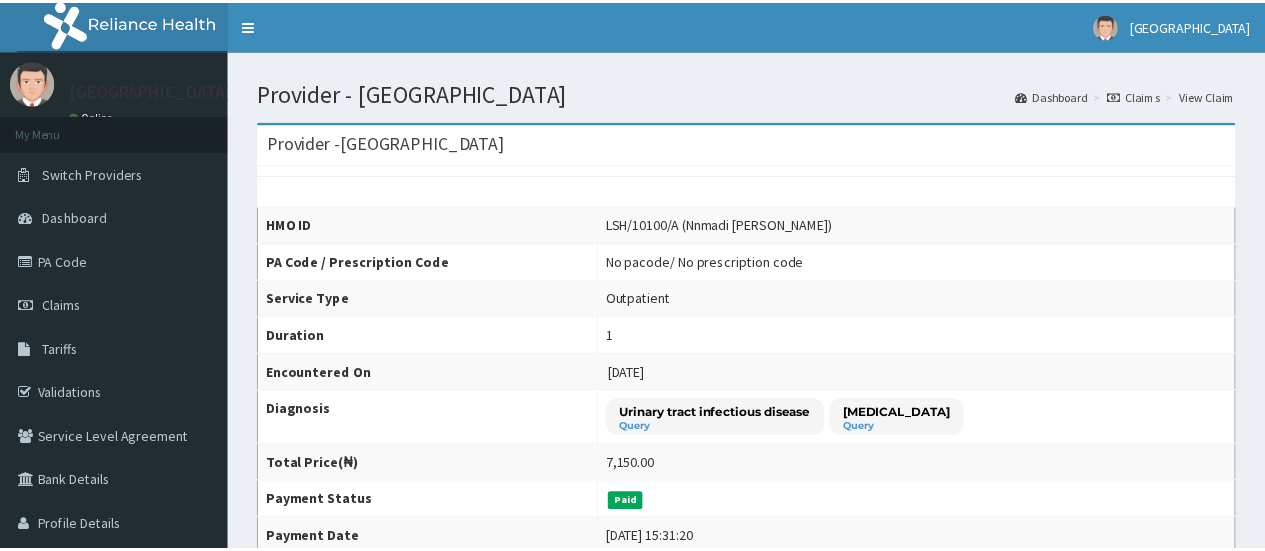 scroll, scrollTop: 0, scrollLeft: 0, axis: both 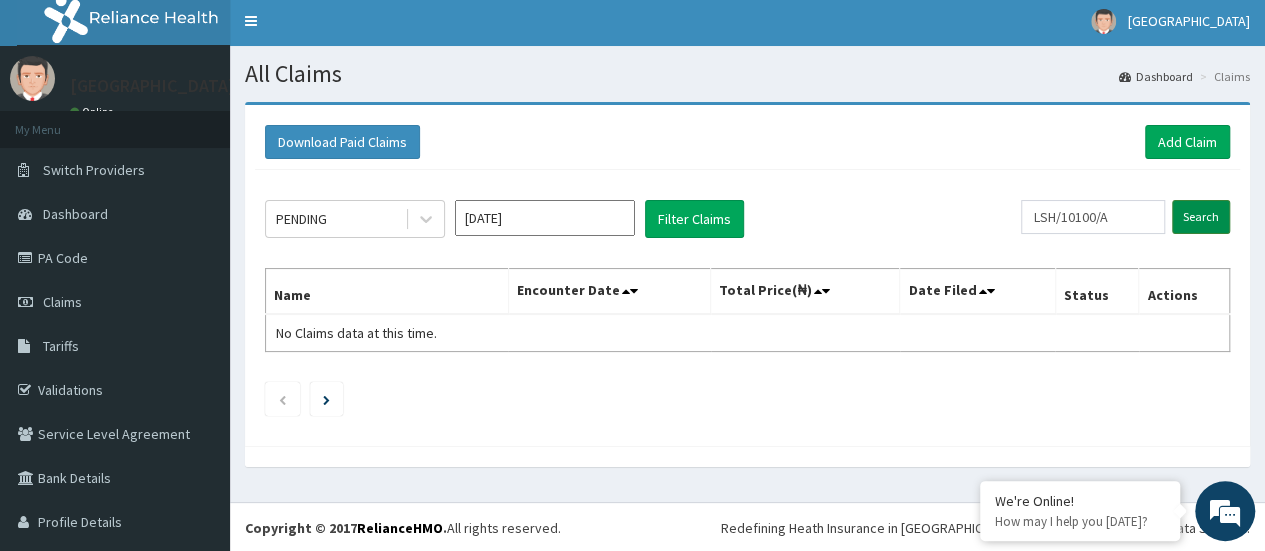click on "Search" at bounding box center [1201, 217] 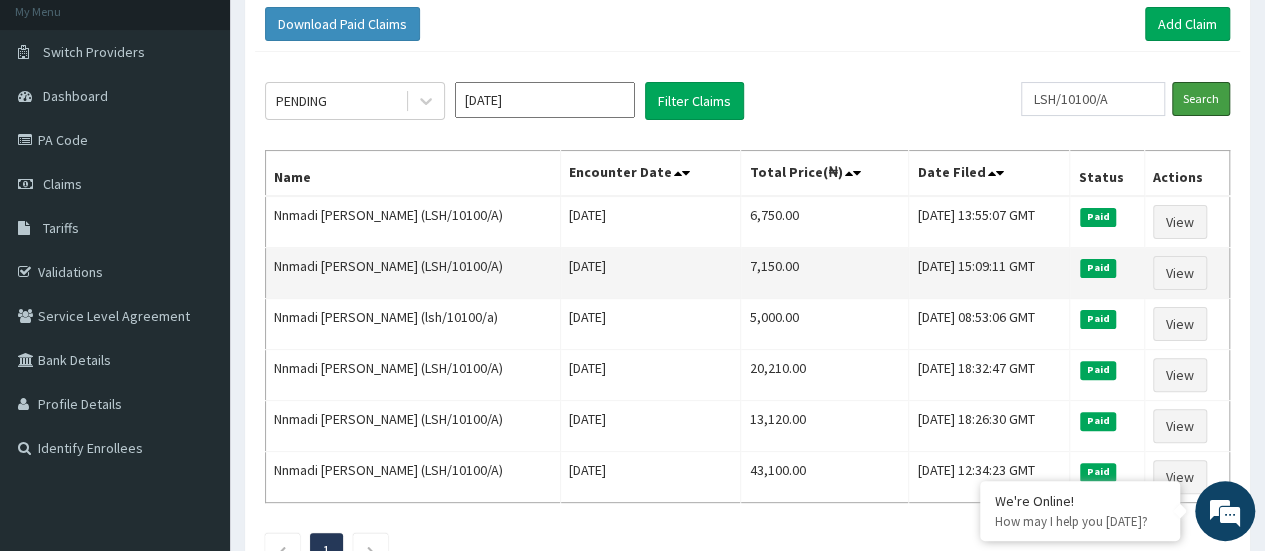 scroll, scrollTop: 108, scrollLeft: 0, axis: vertical 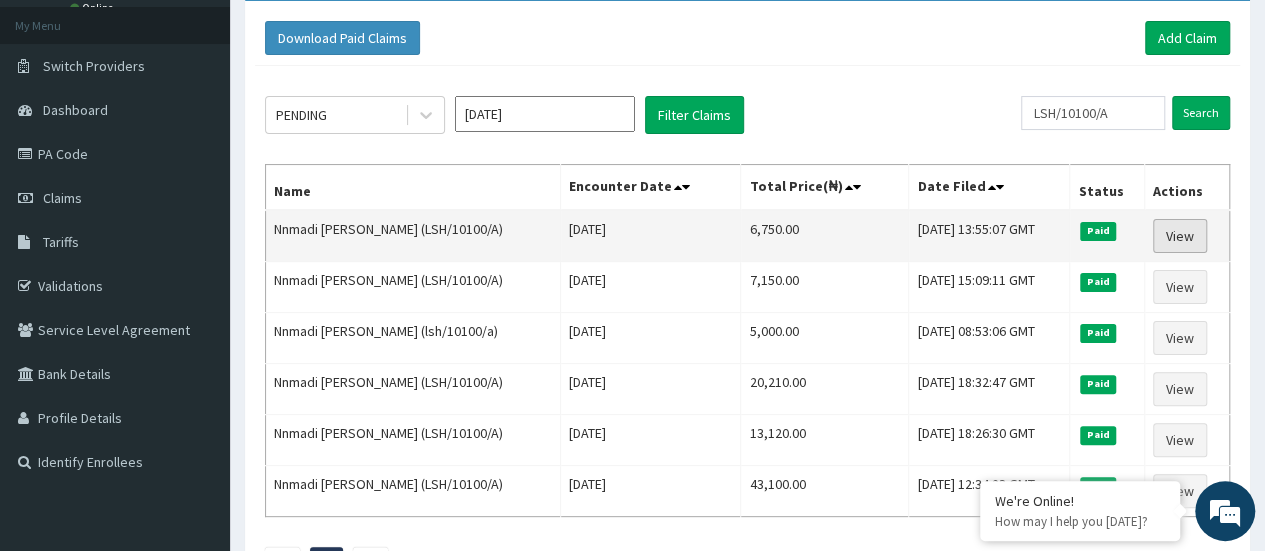click on "View" at bounding box center (1180, 236) 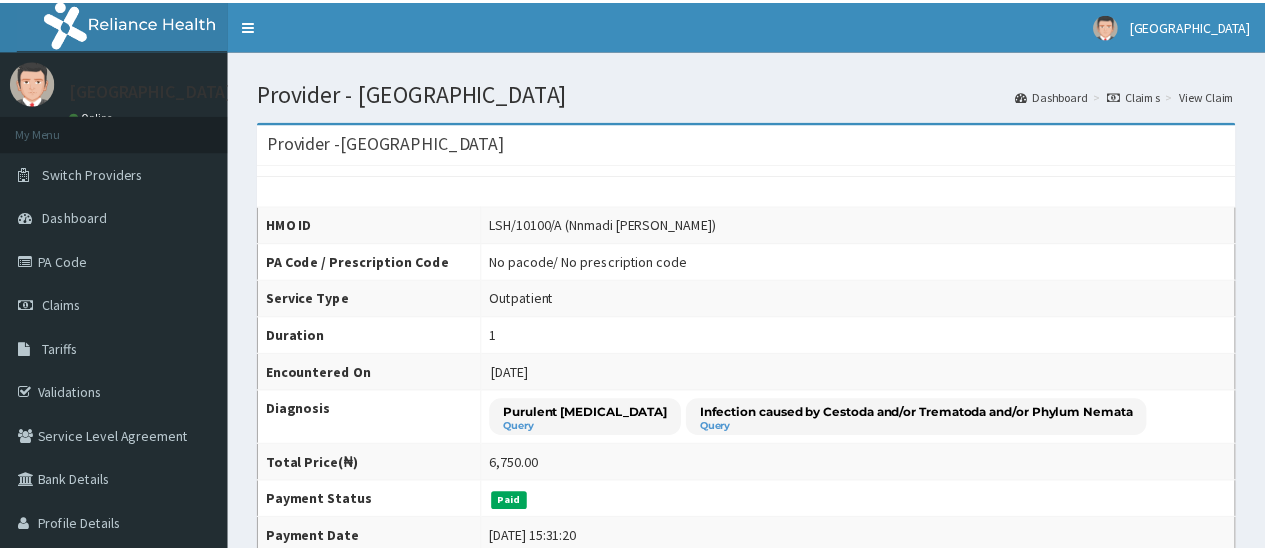 scroll, scrollTop: 0, scrollLeft: 0, axis: both 